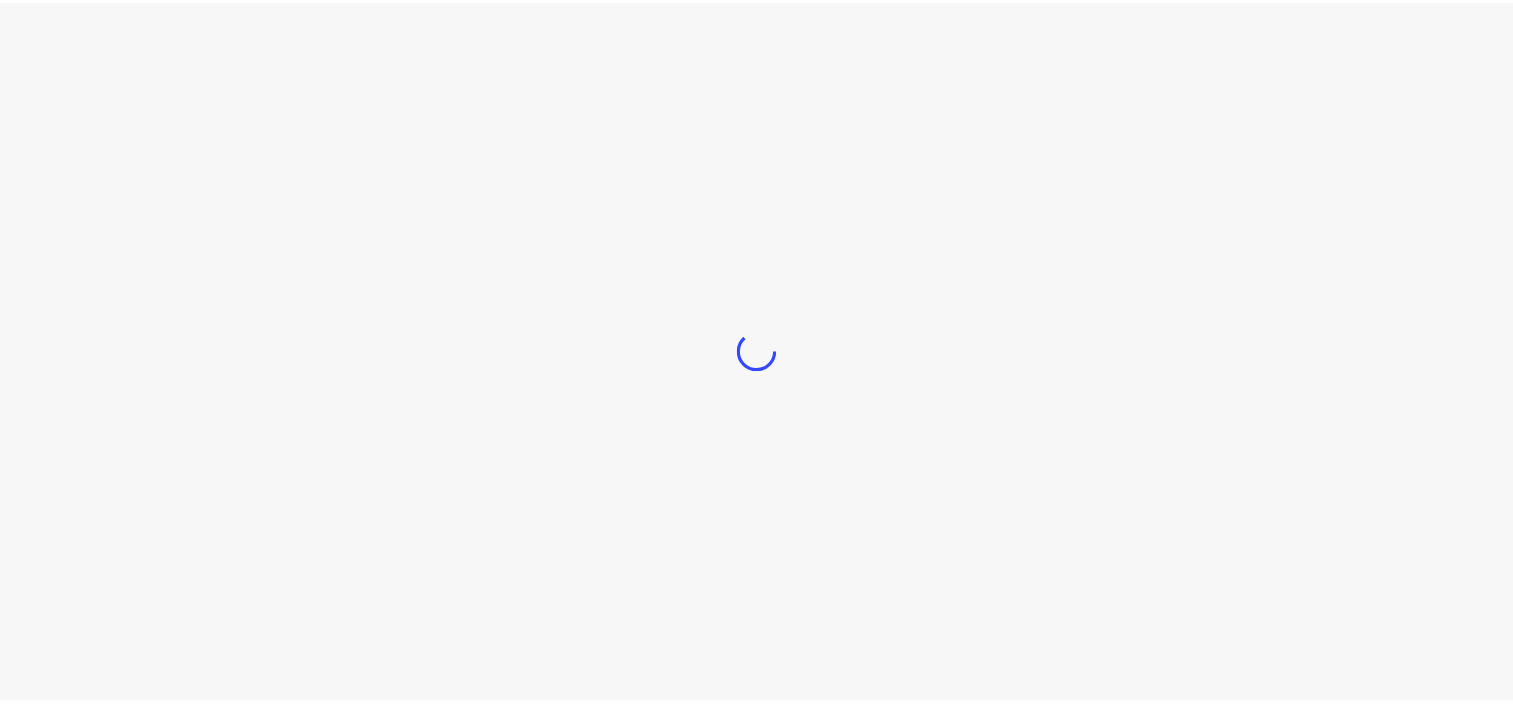 scroll, scrollTop: 0, scrollLeft: 0, axis: both 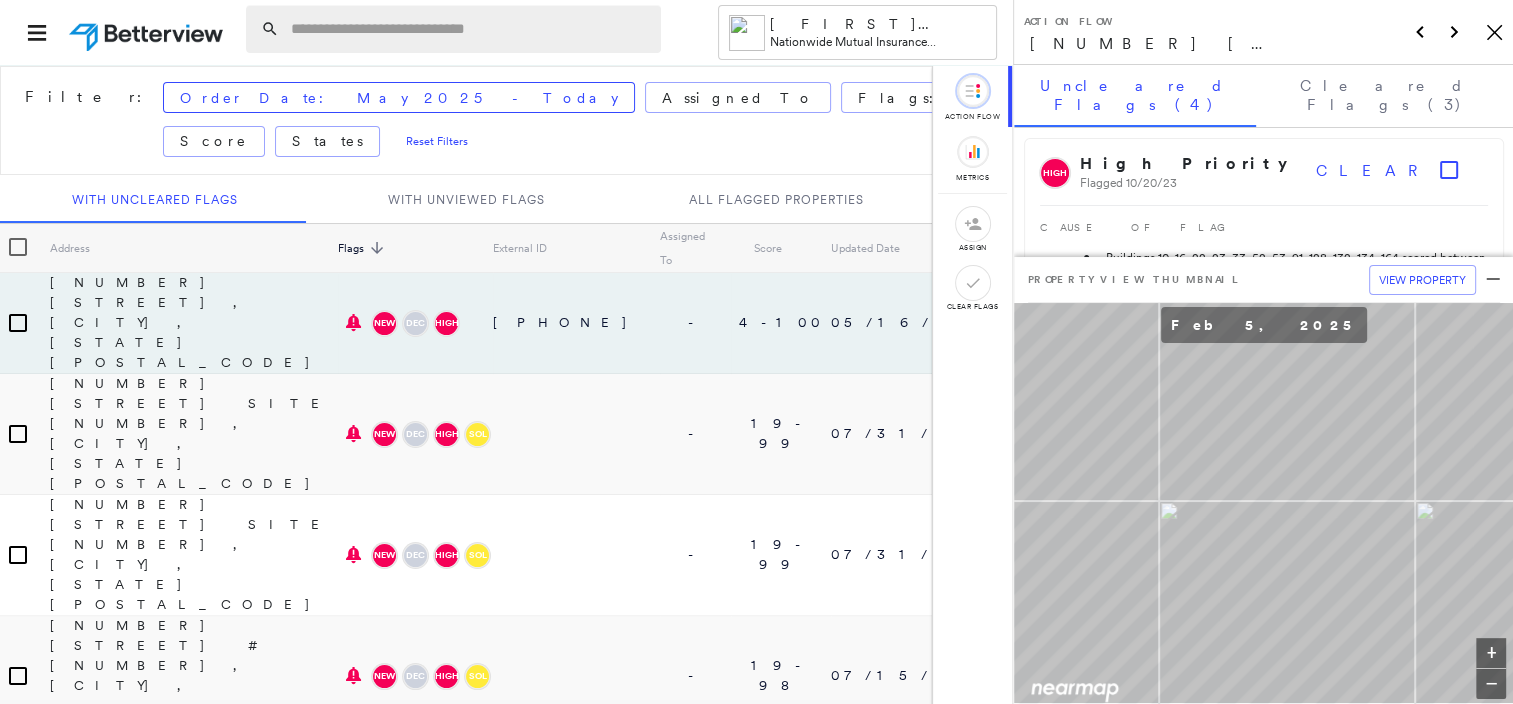 click at bounding box center (470, 29) 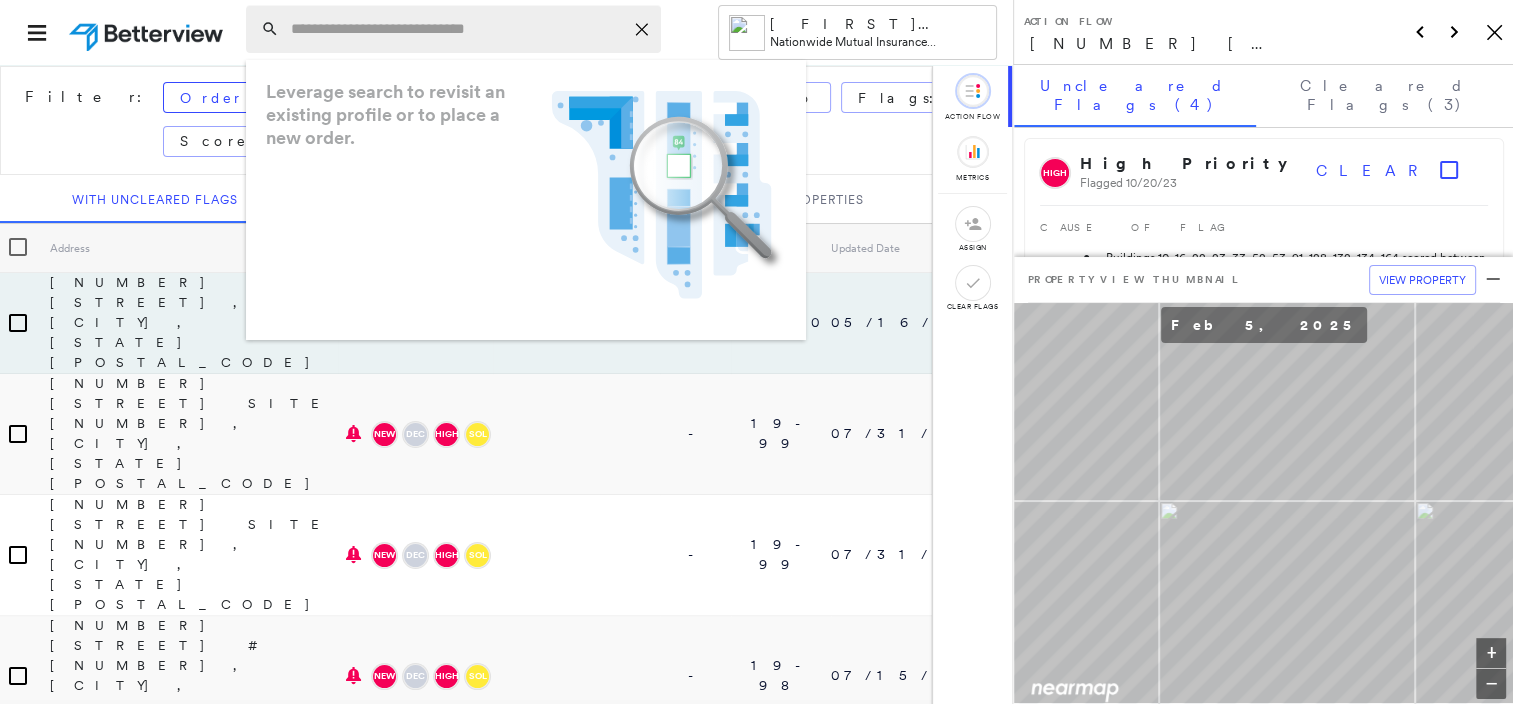 paste on "**********" 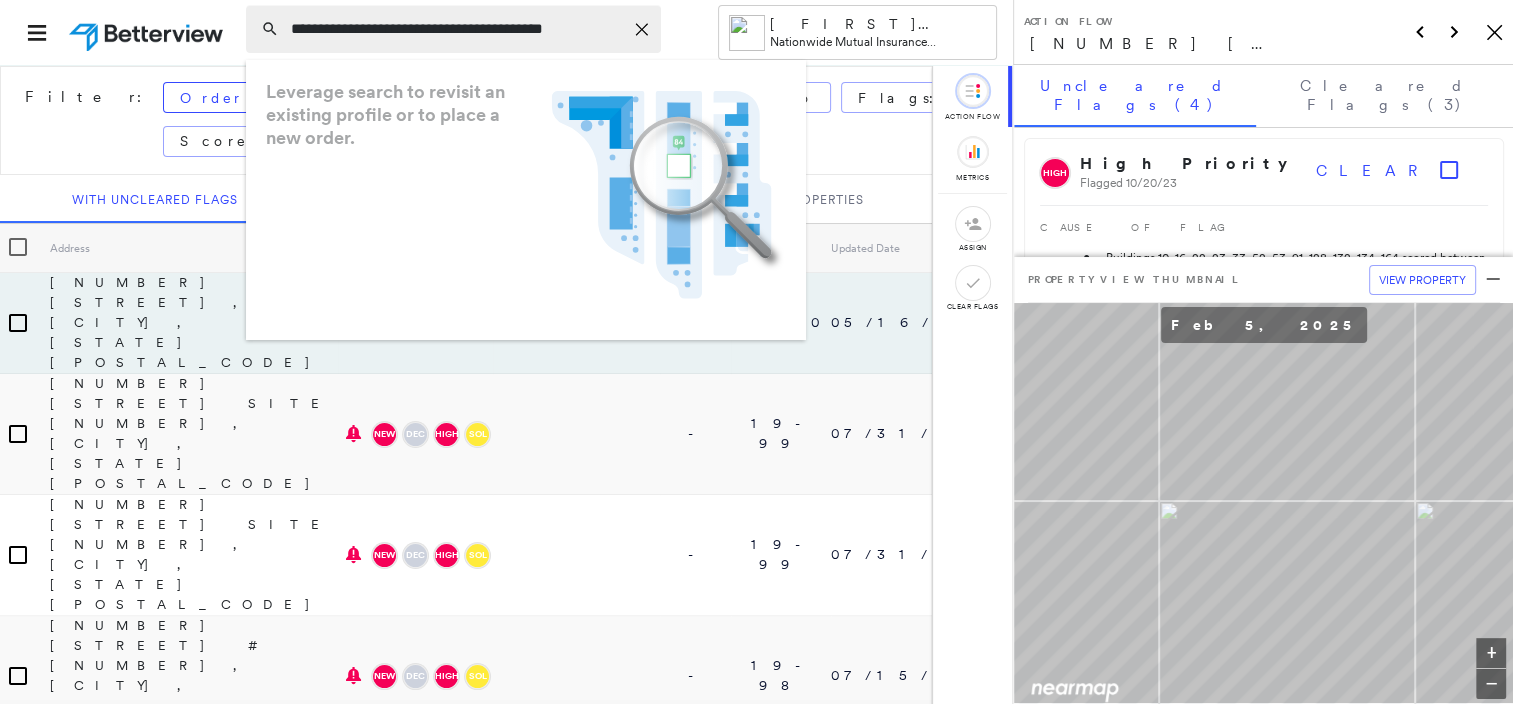 scroll, scrollTop: 0, scrollLeft: 24, axis: horizontal 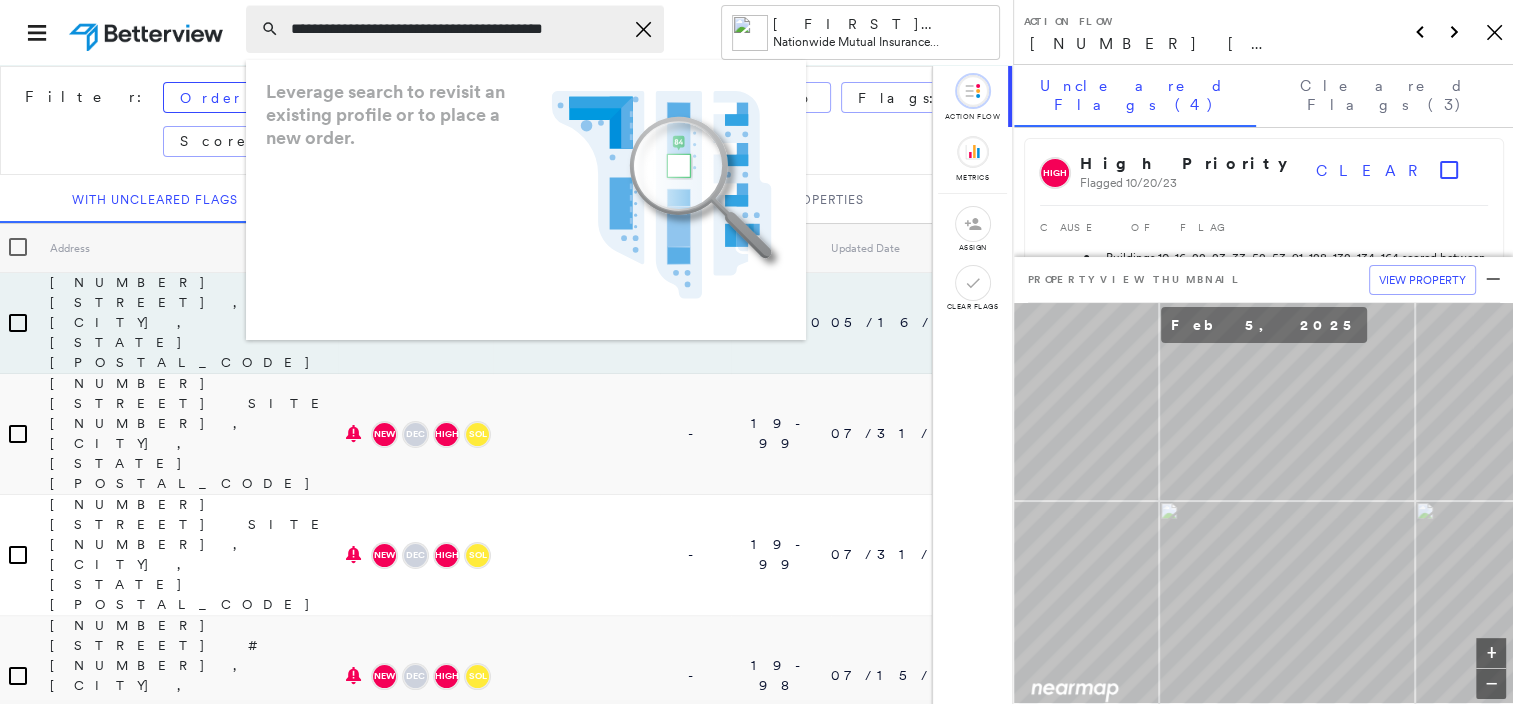 type on "**********" 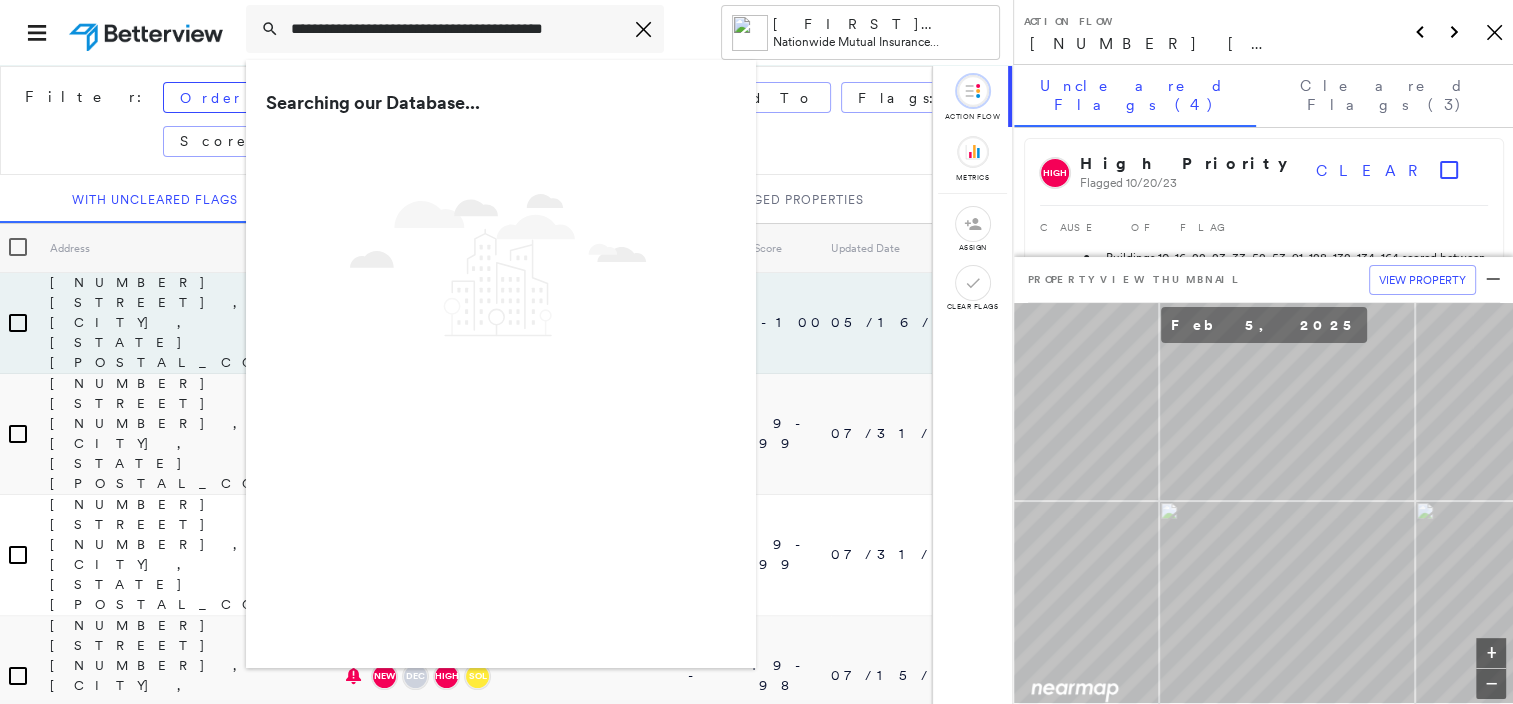 scroll, scrollTop: 0, scrollLeft: 0, axis: both 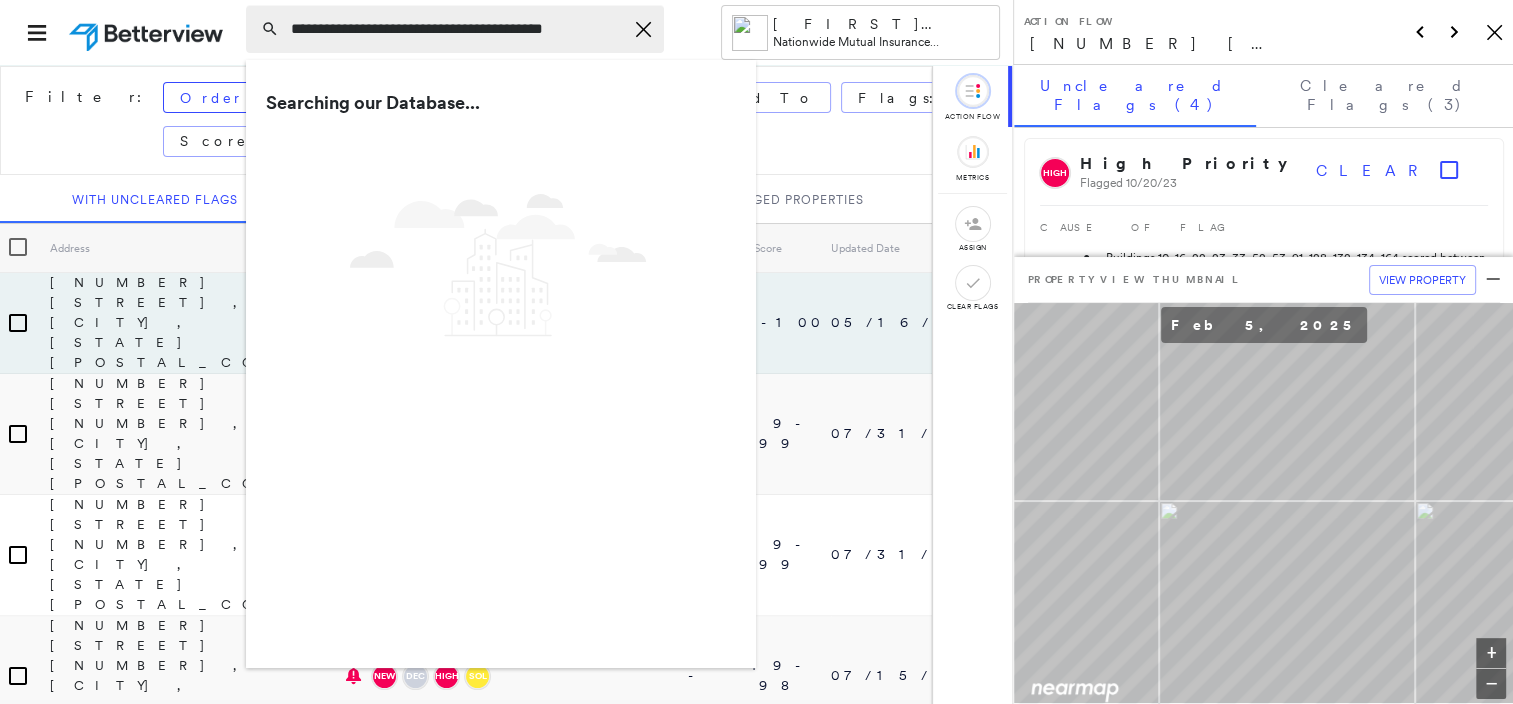 click 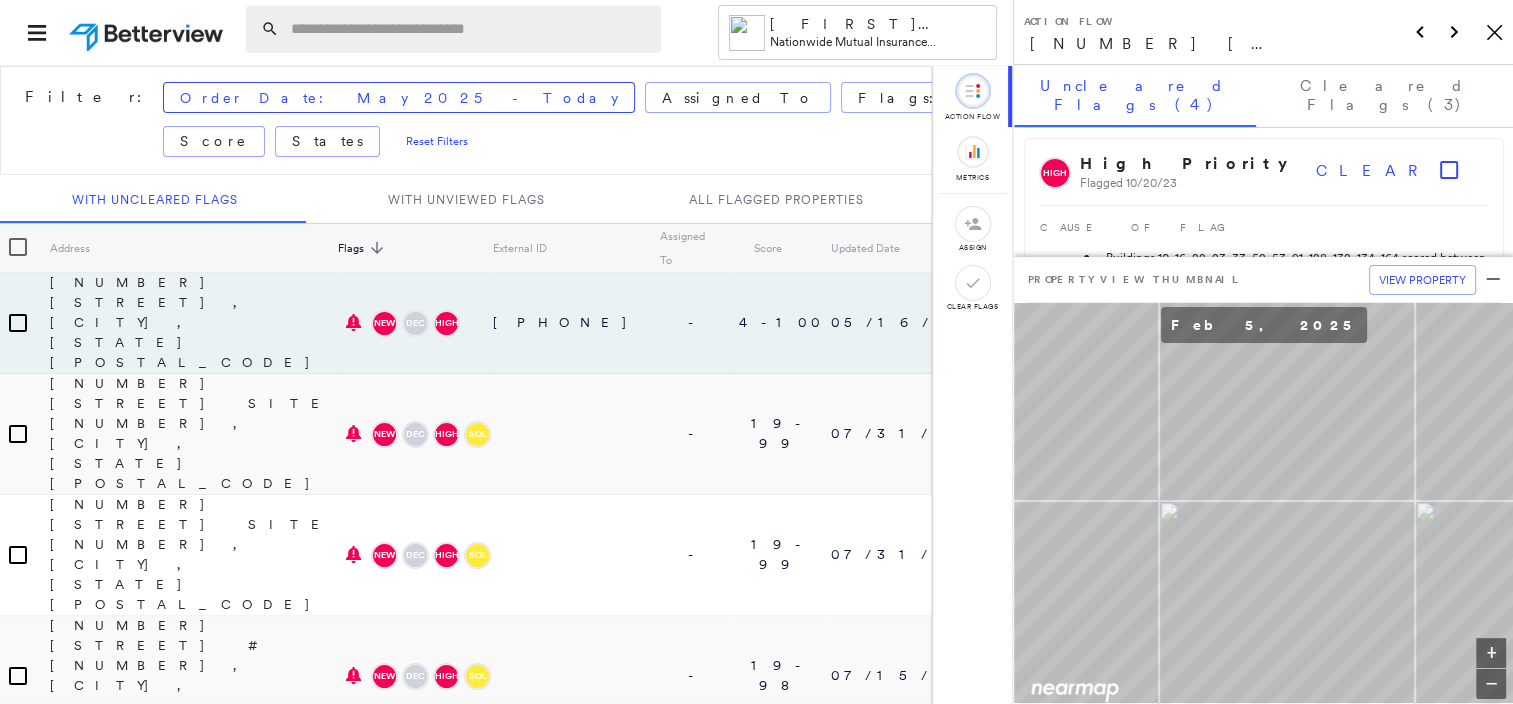 click at bounding box center (470, 29) 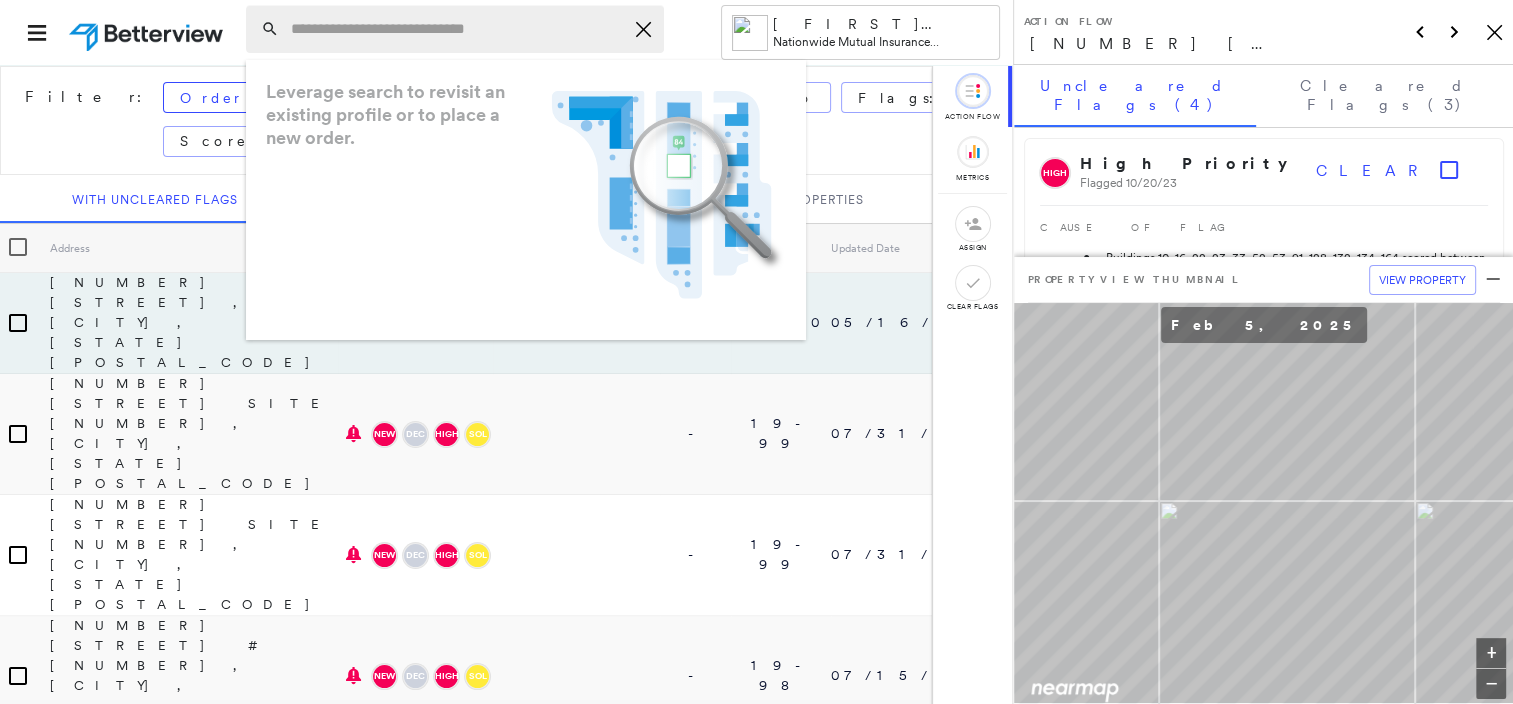 paste on "**********" 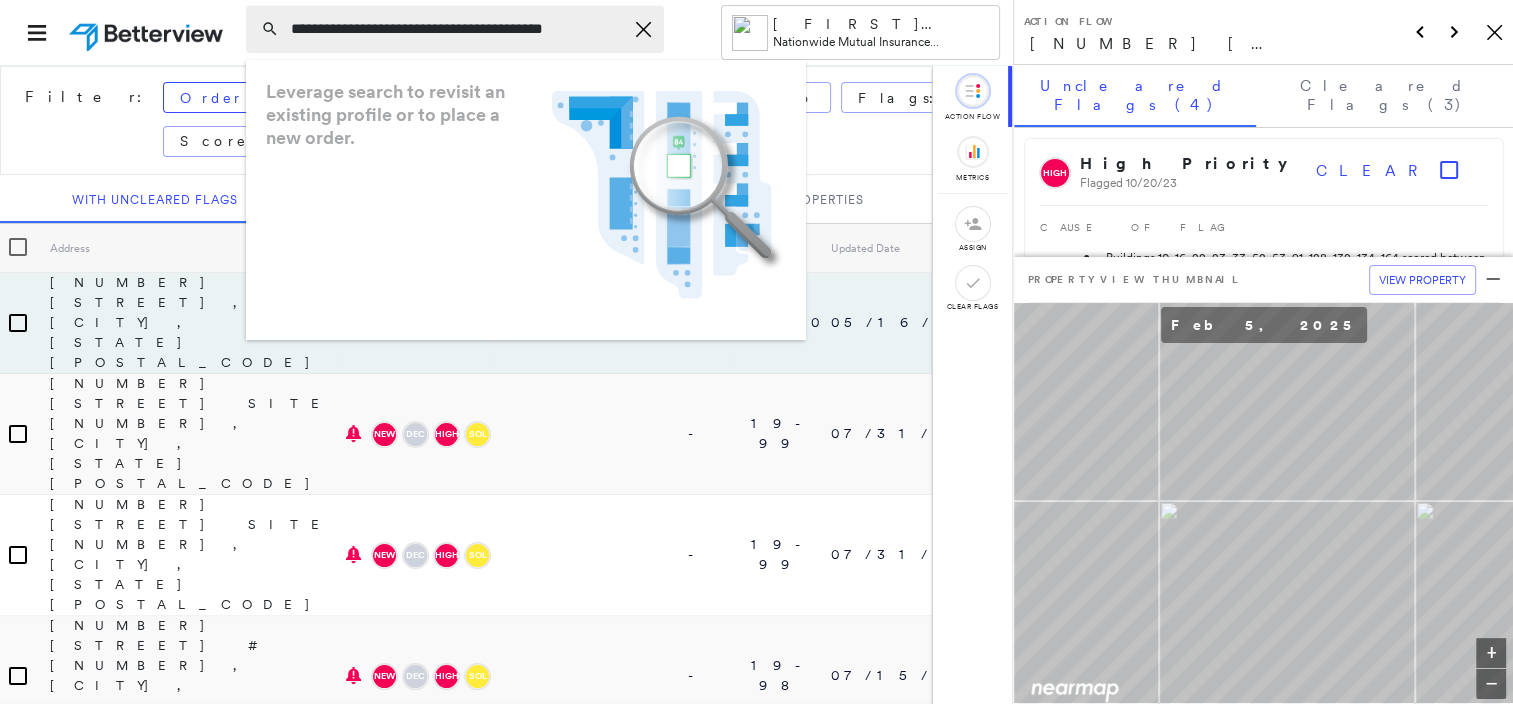 scroll, scrollTop: 0, scrollLeft: 24, axis: horizontal 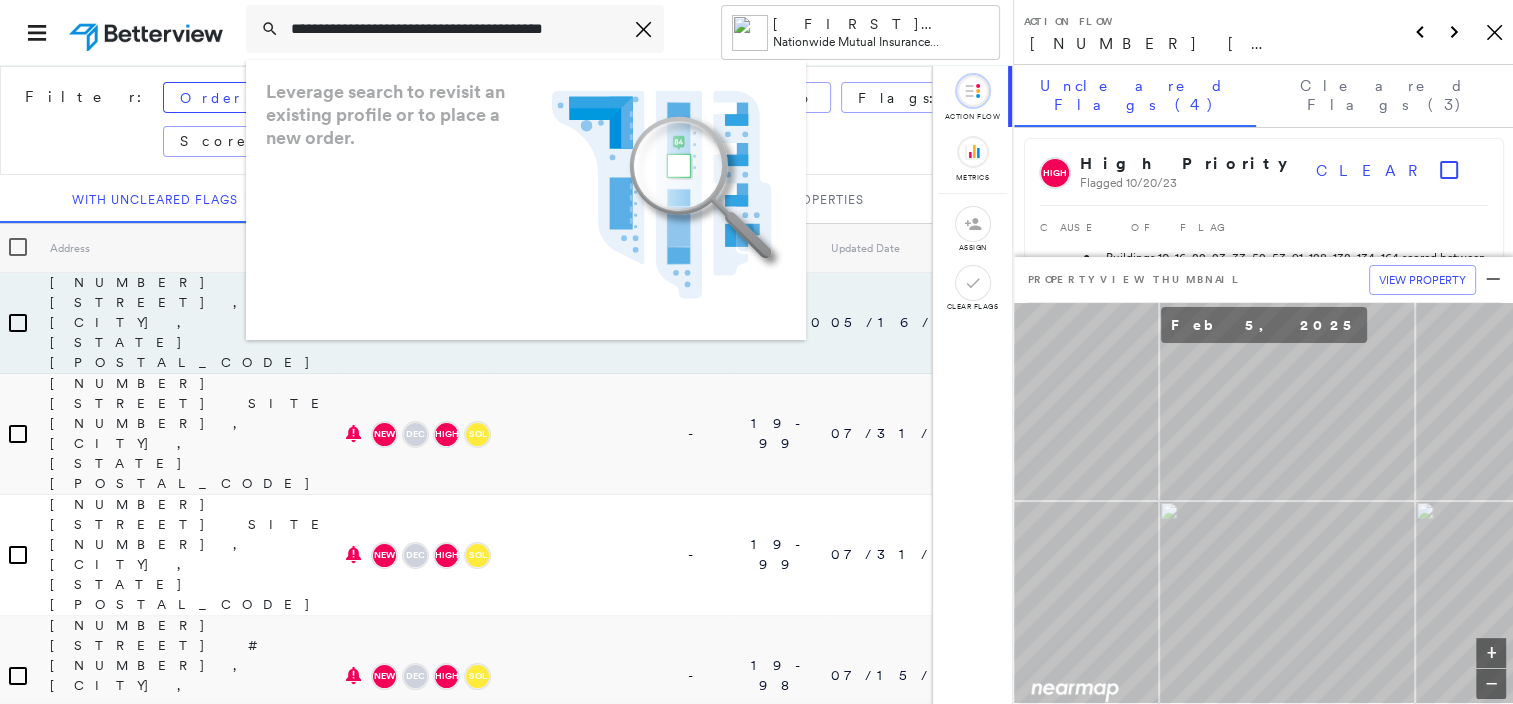 drag, startPoint x: 307, startPoint y: 32, endPoint x: 220, endPoint y: 36, distance: 87.0919 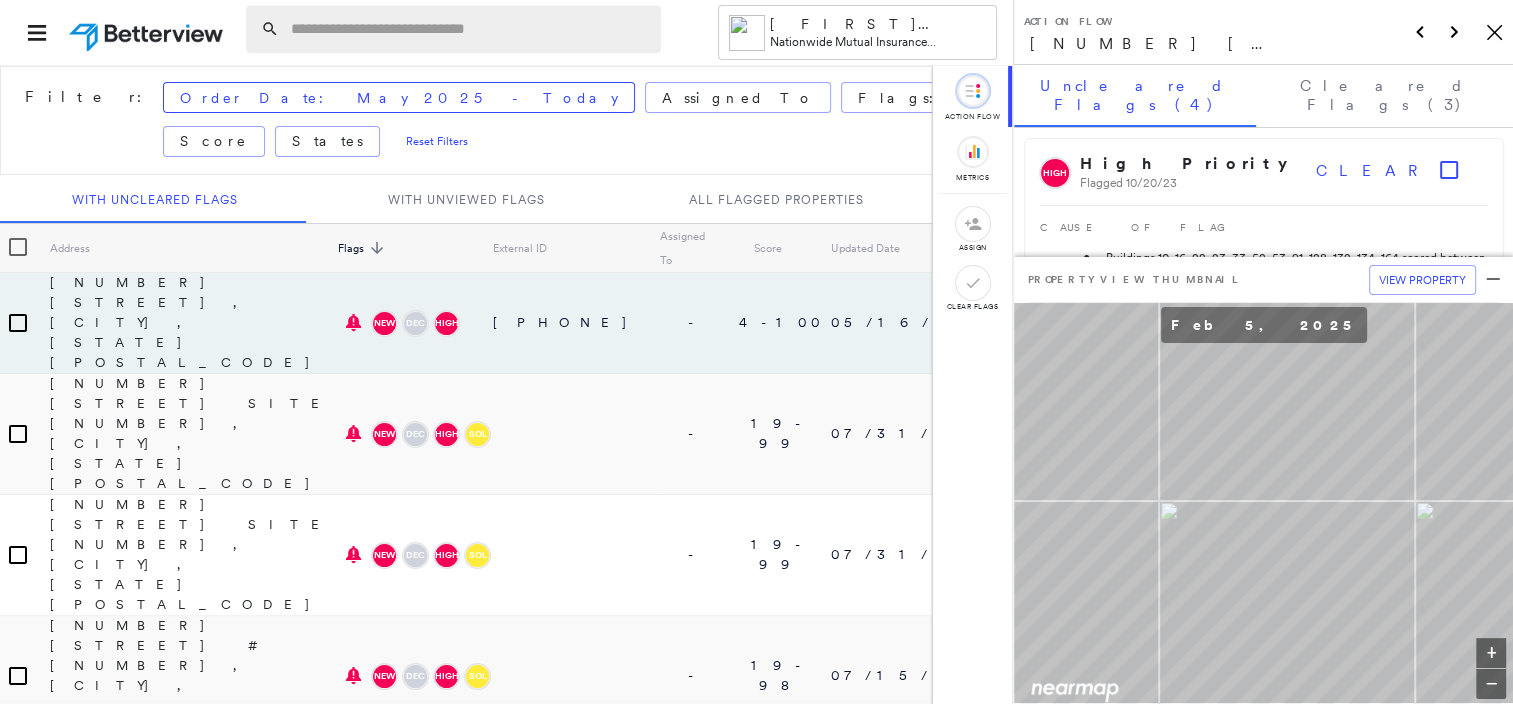 click at bounding box center [470, 29] 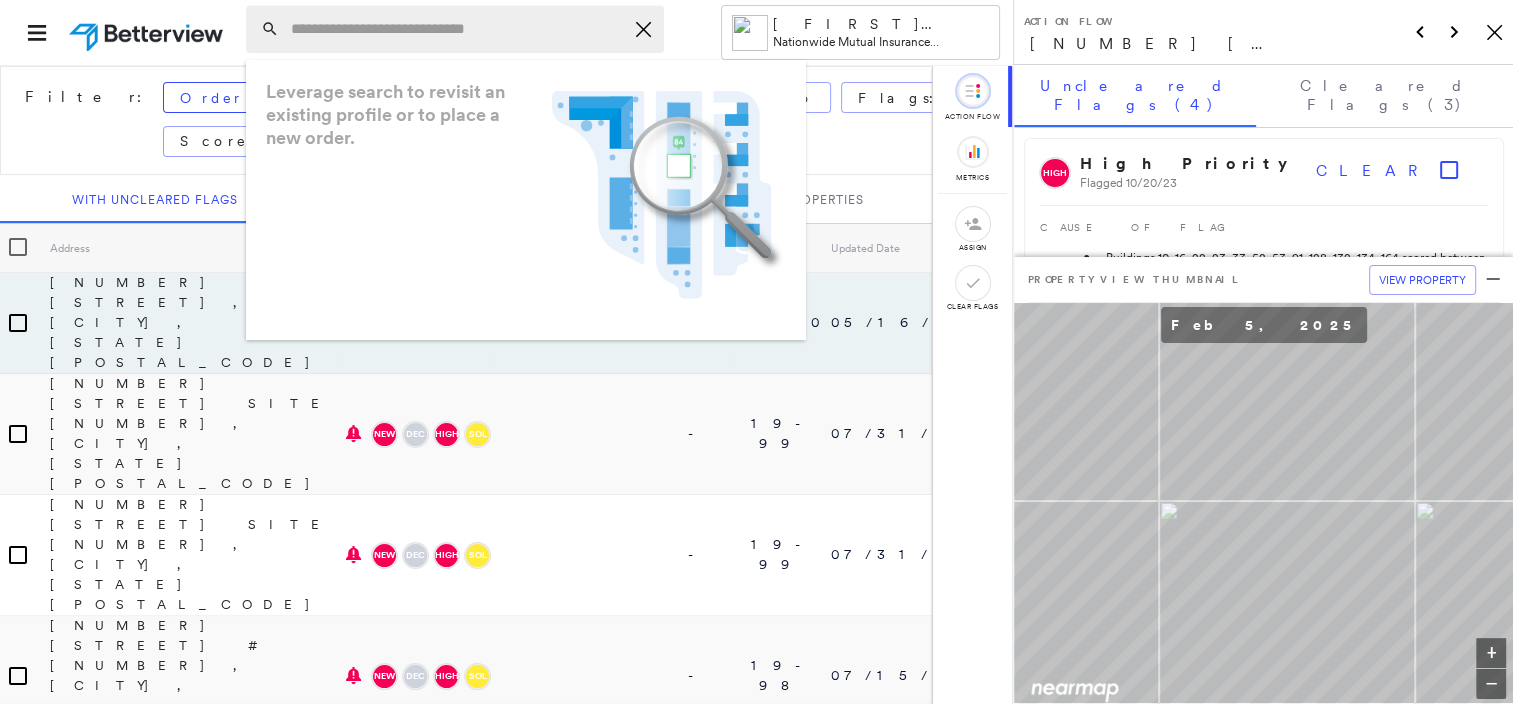 paste on "**********" 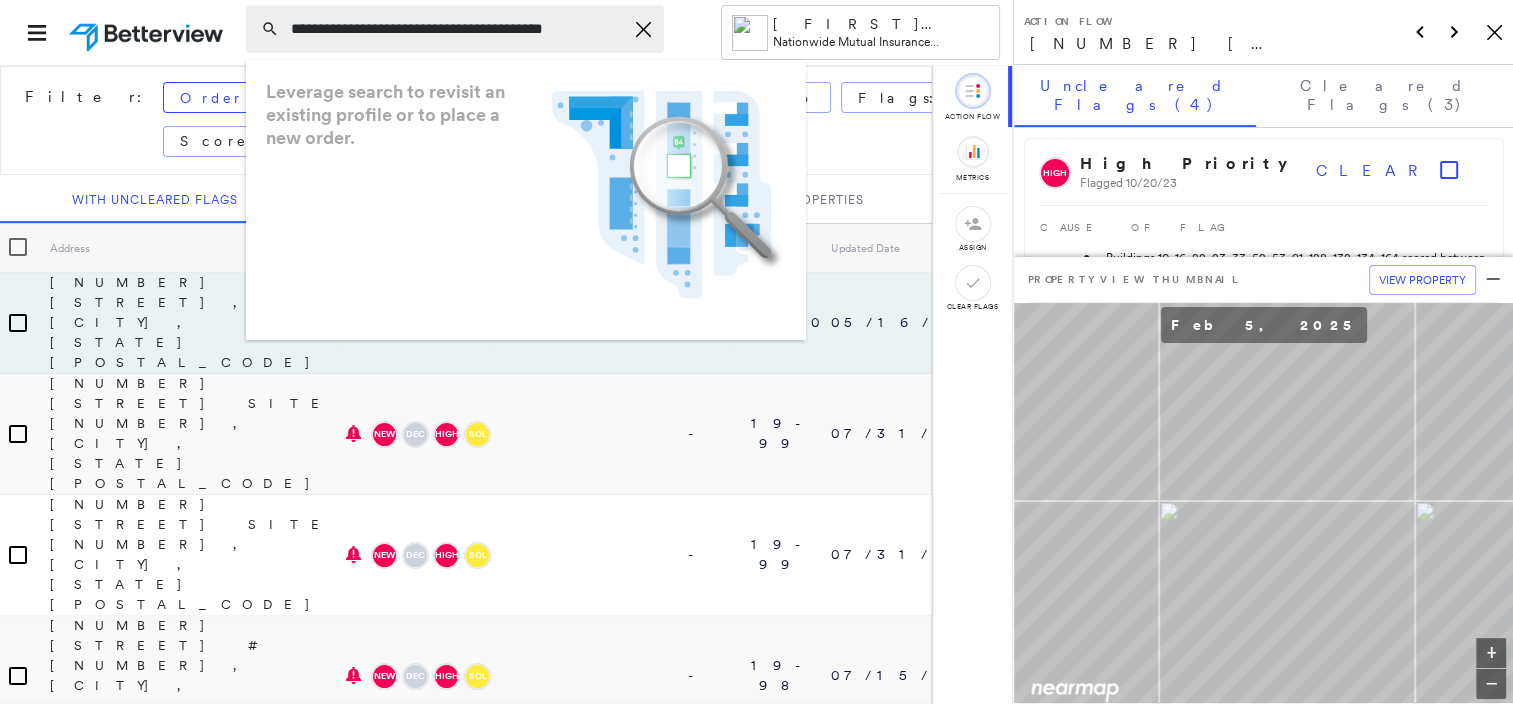 scroll, scrollTop: 0, scrollLeft: 24, axis: horizontal 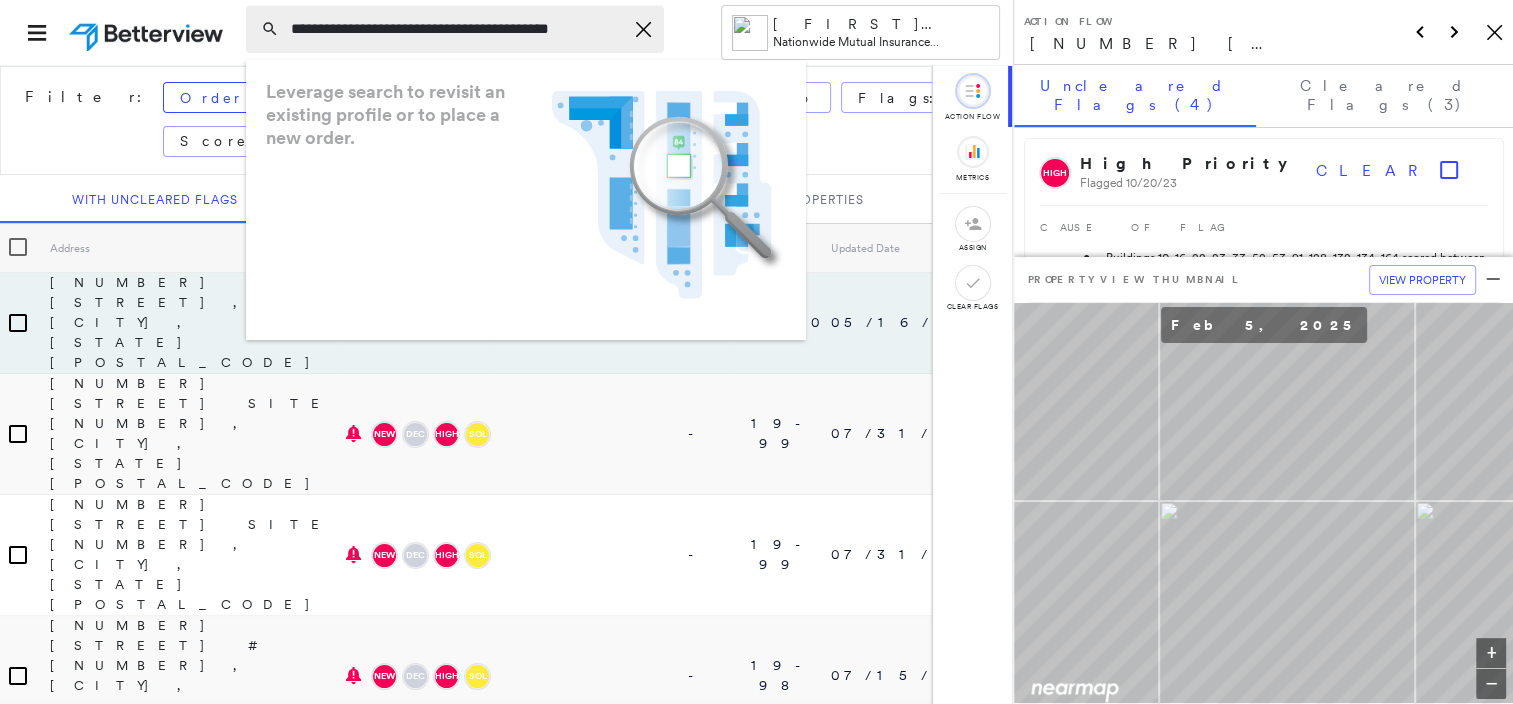 click on "**********" at bounding box center [457, 29] 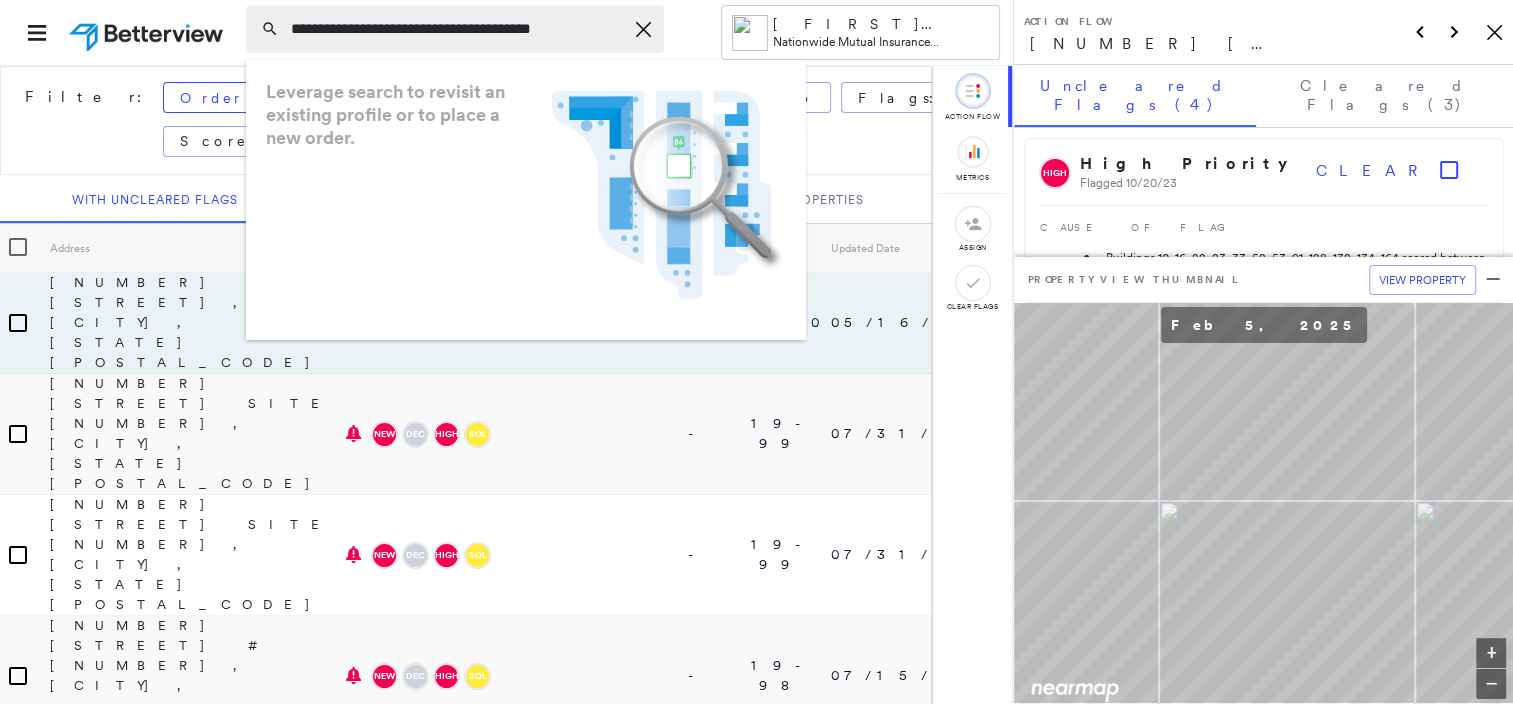 scroll, scrollTop: 0, scrollLeft: 12, axis: horizontal 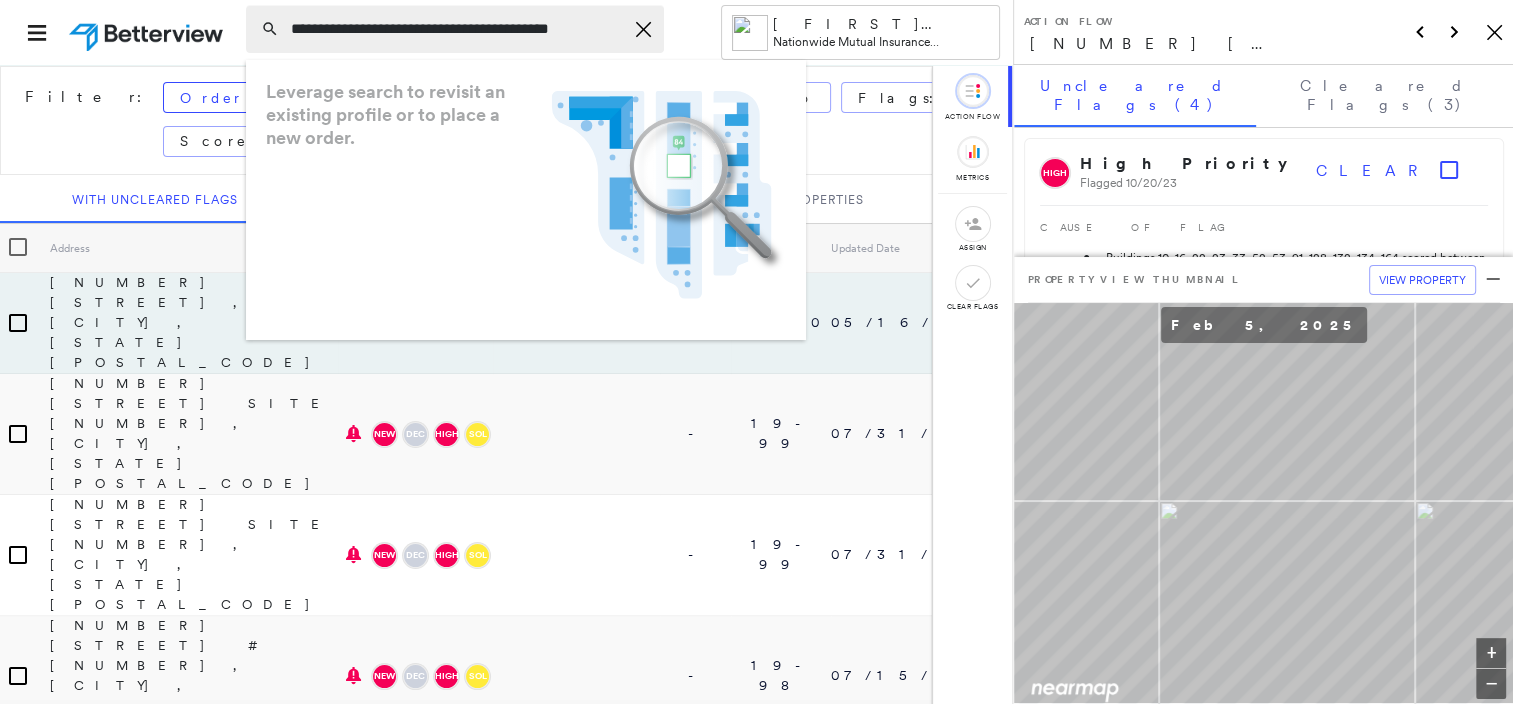 type on "**********" 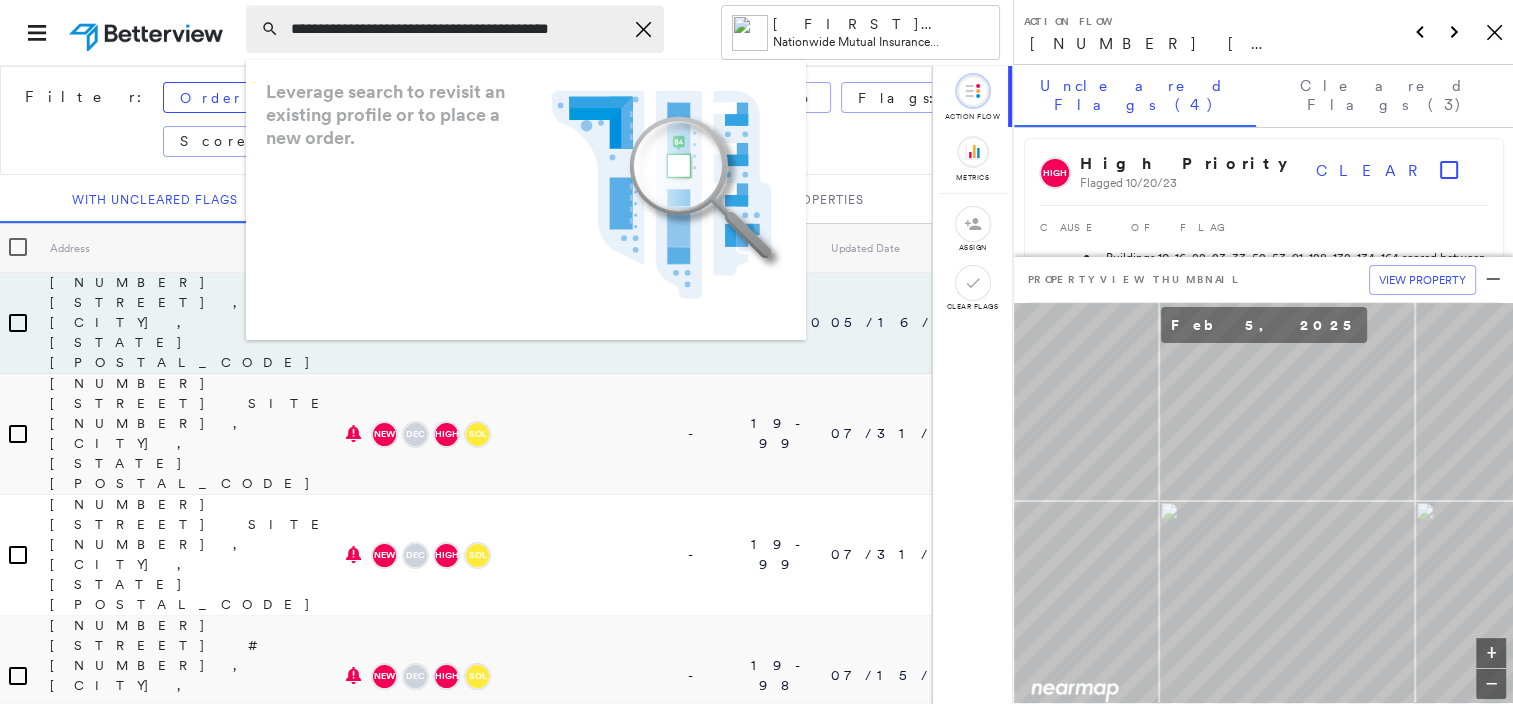 click 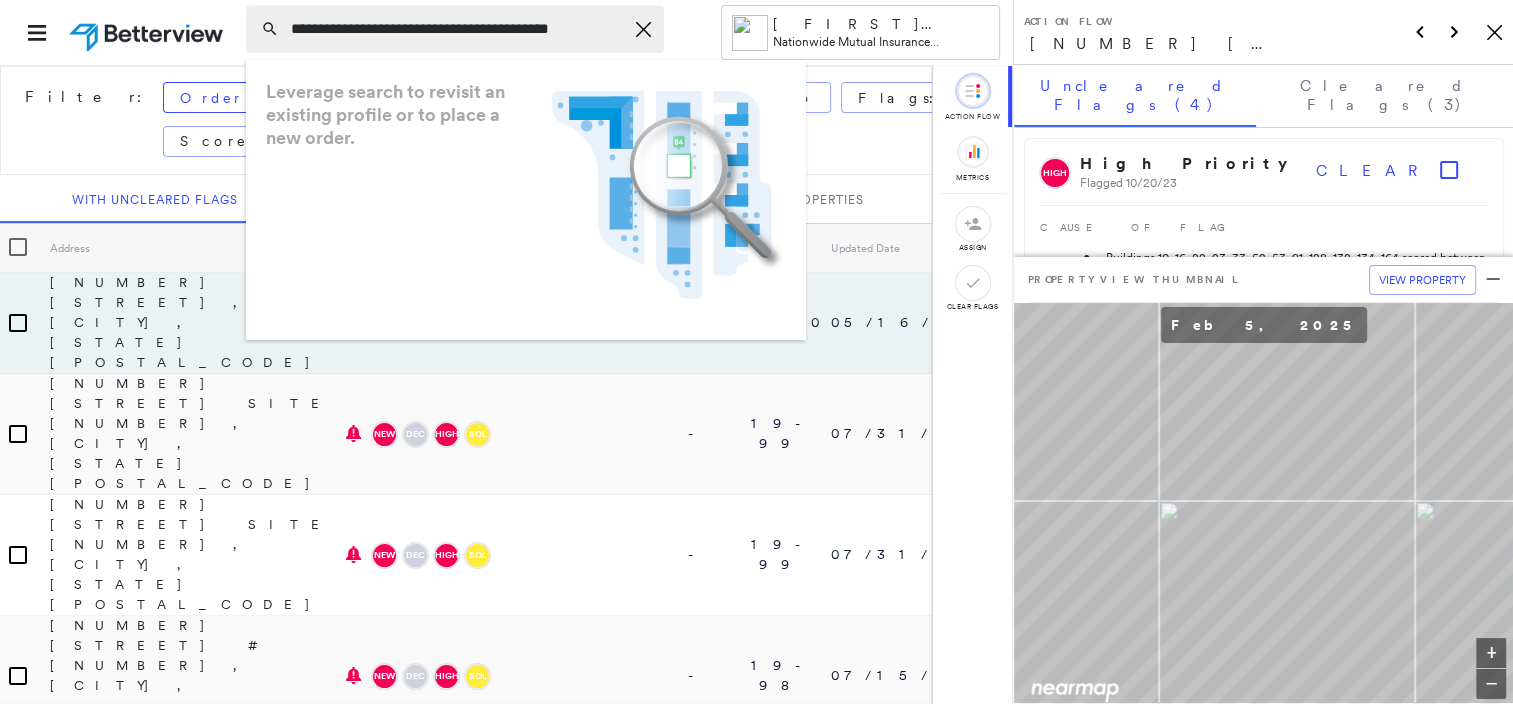 click on "**********" at bounding box center [457, 29] 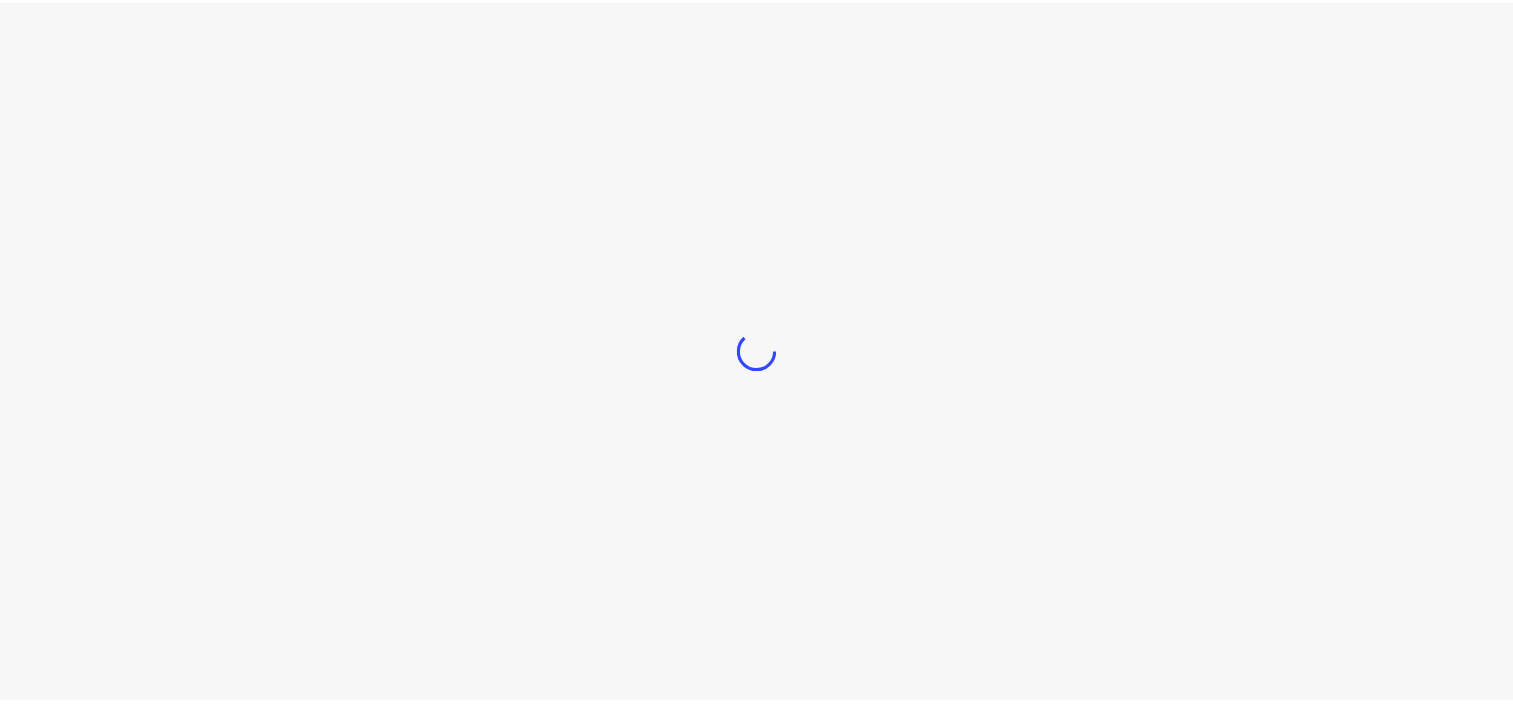 scroll, scrollTop: 0, scrollLeft: 0, axis: both 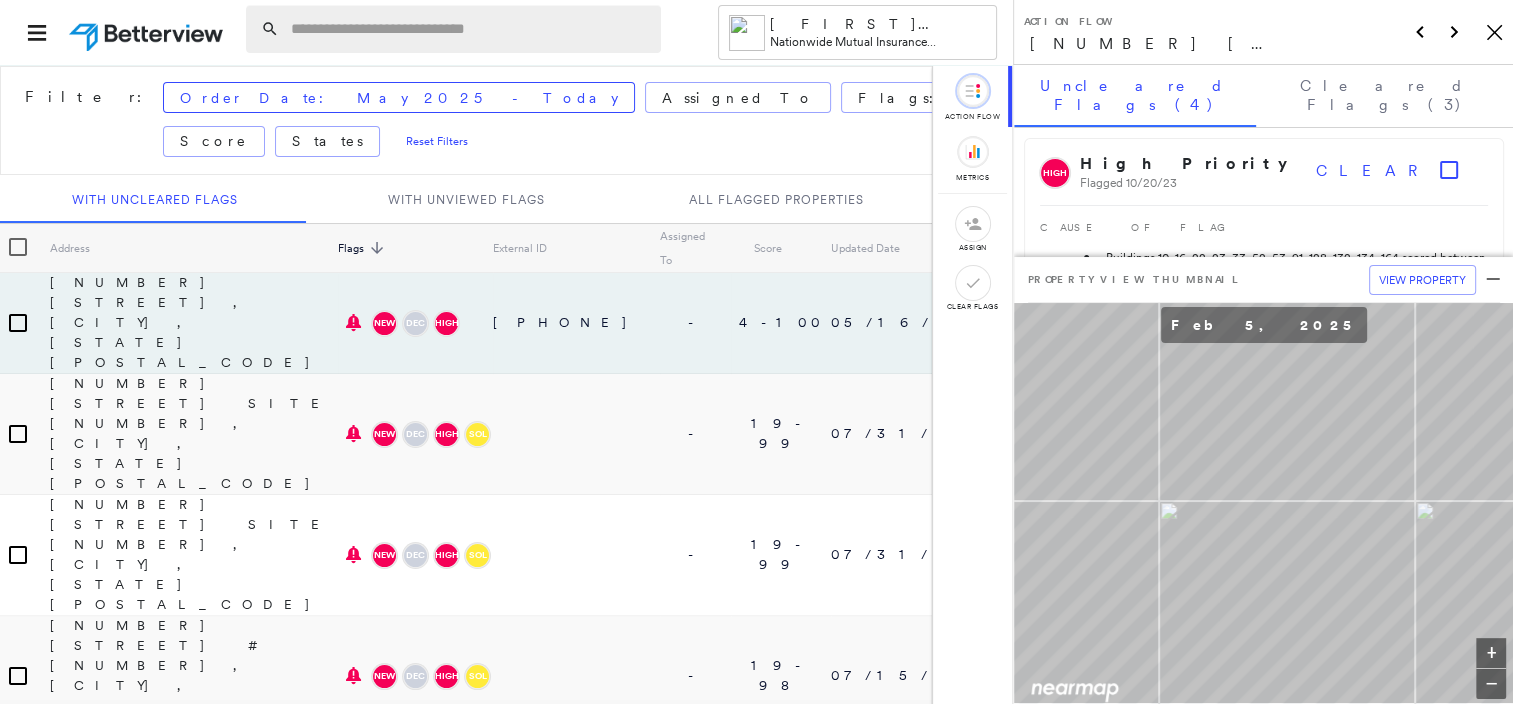 click at bounding box center [470, 29] 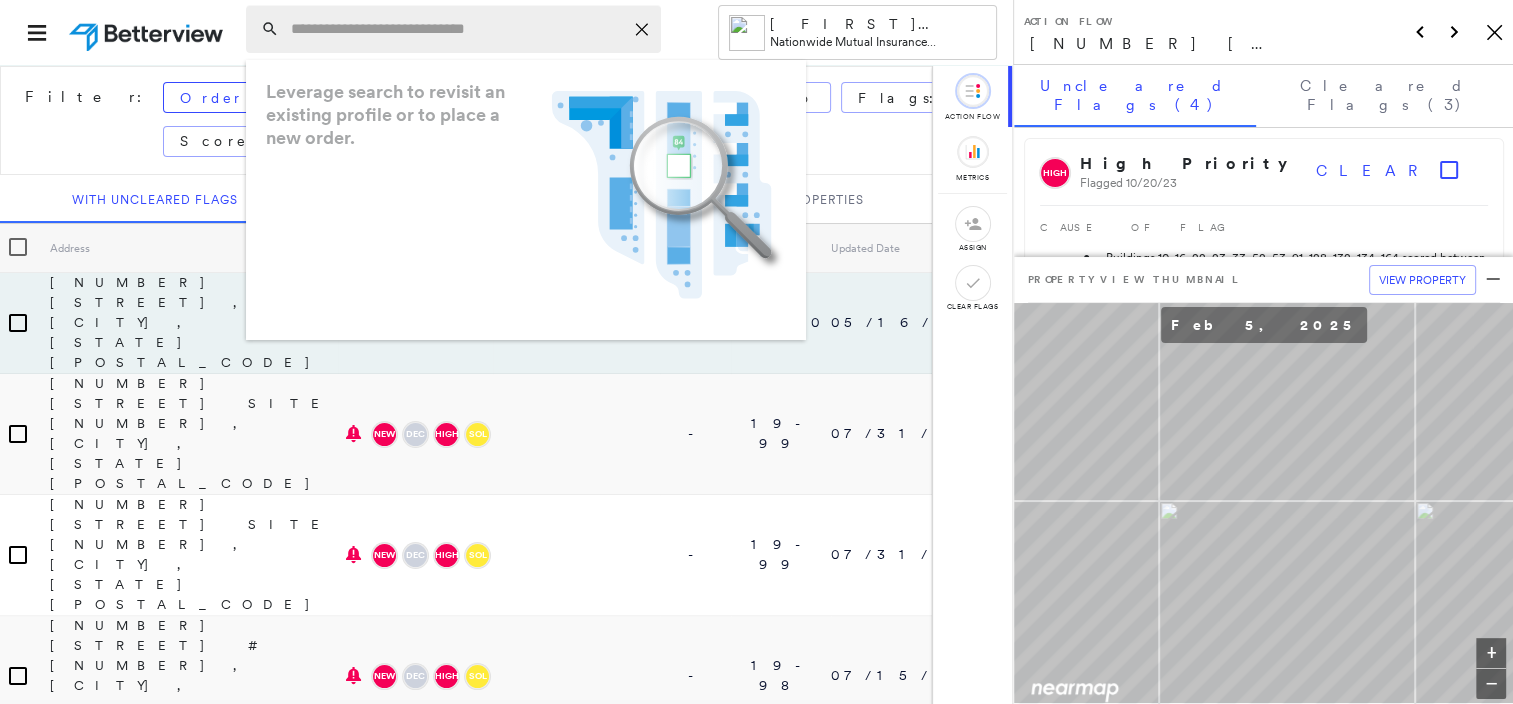paste on "**********" 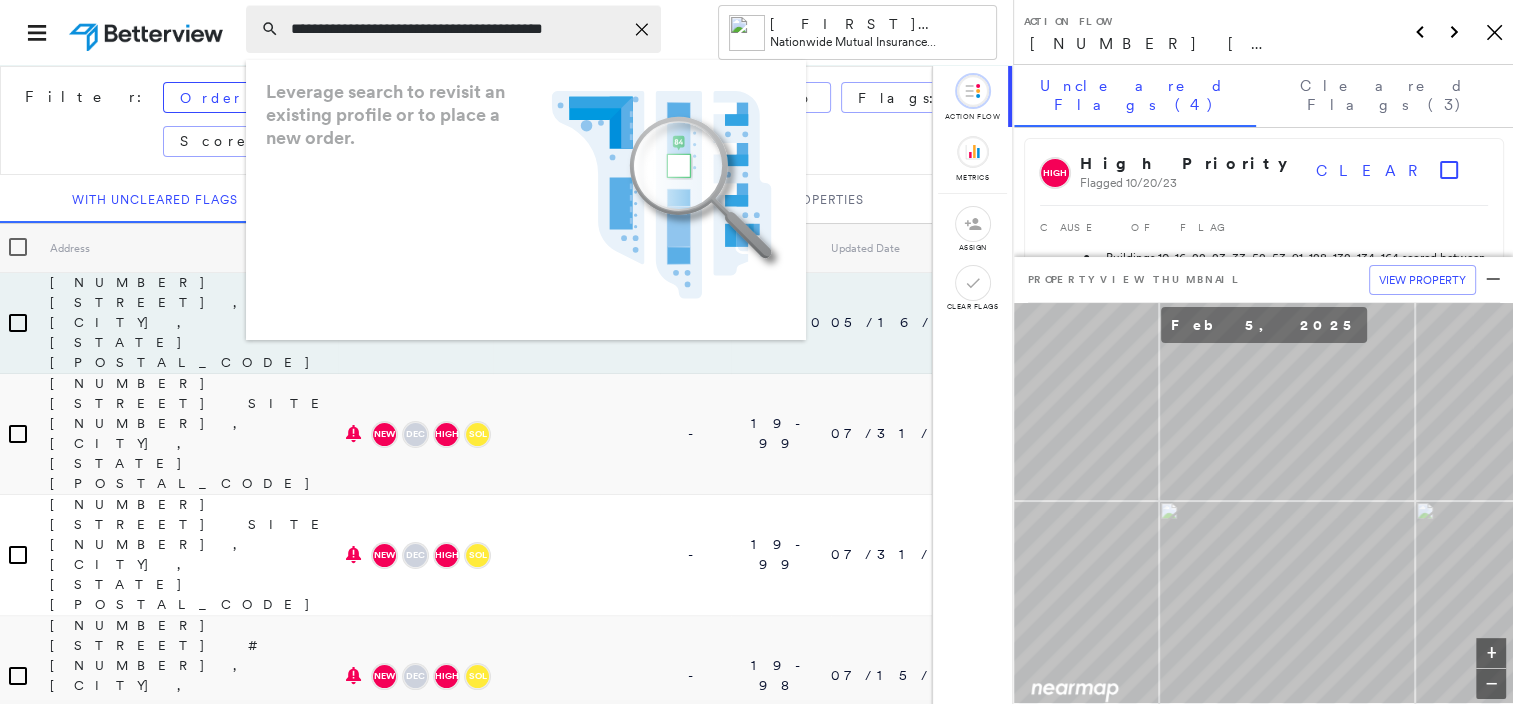 scroll, scrollTop: 0, scrollLeft: 24, axis: horizontal 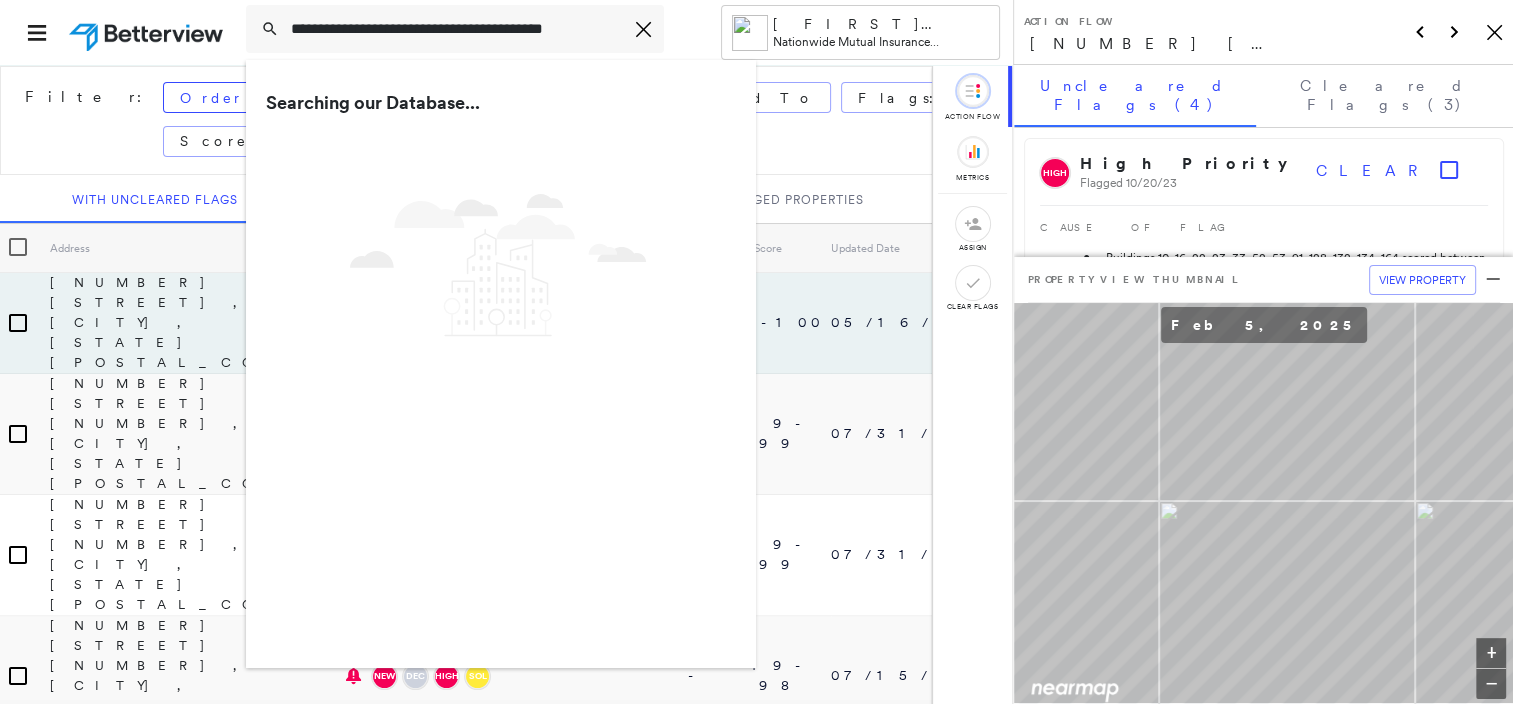 type on "**********" 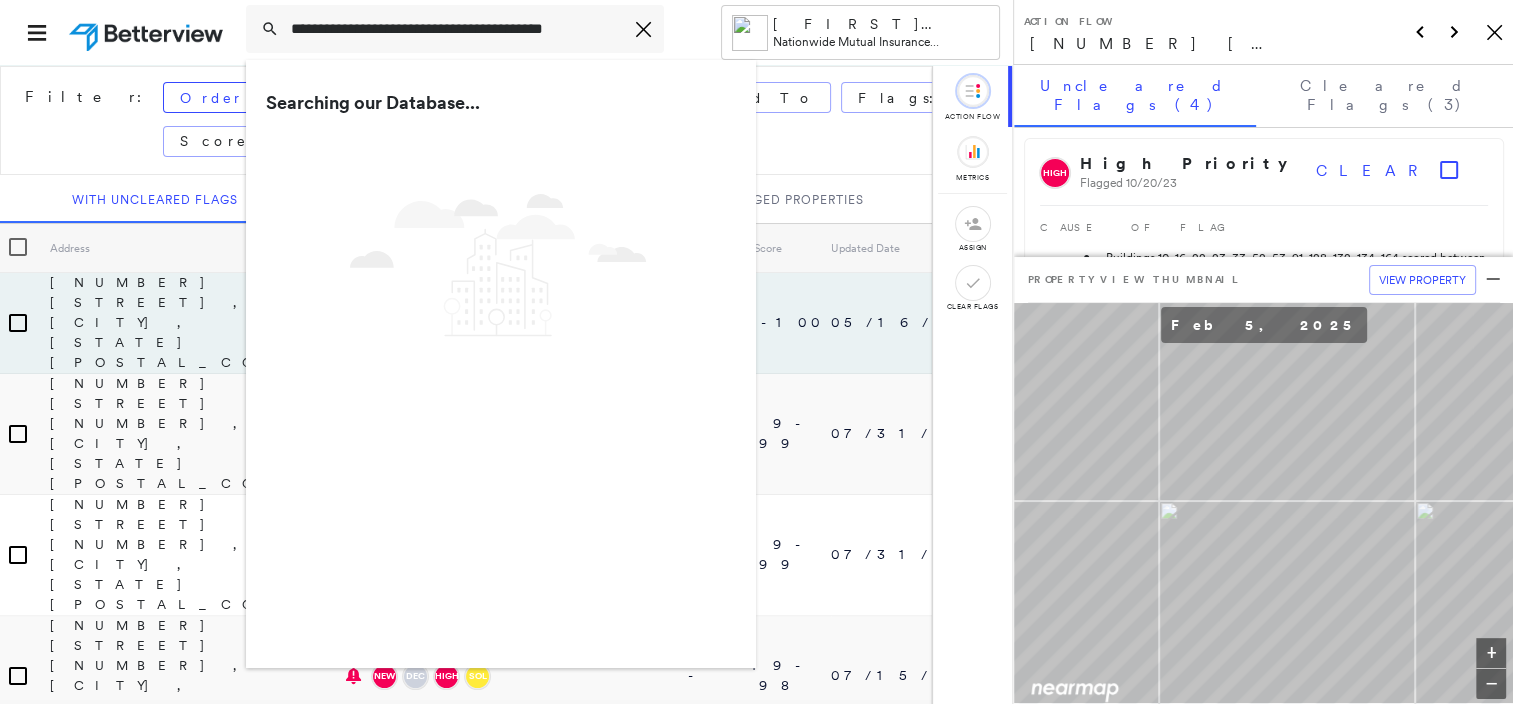 scroll, scrollTop: 0, scrollLeft: 0, axis: both 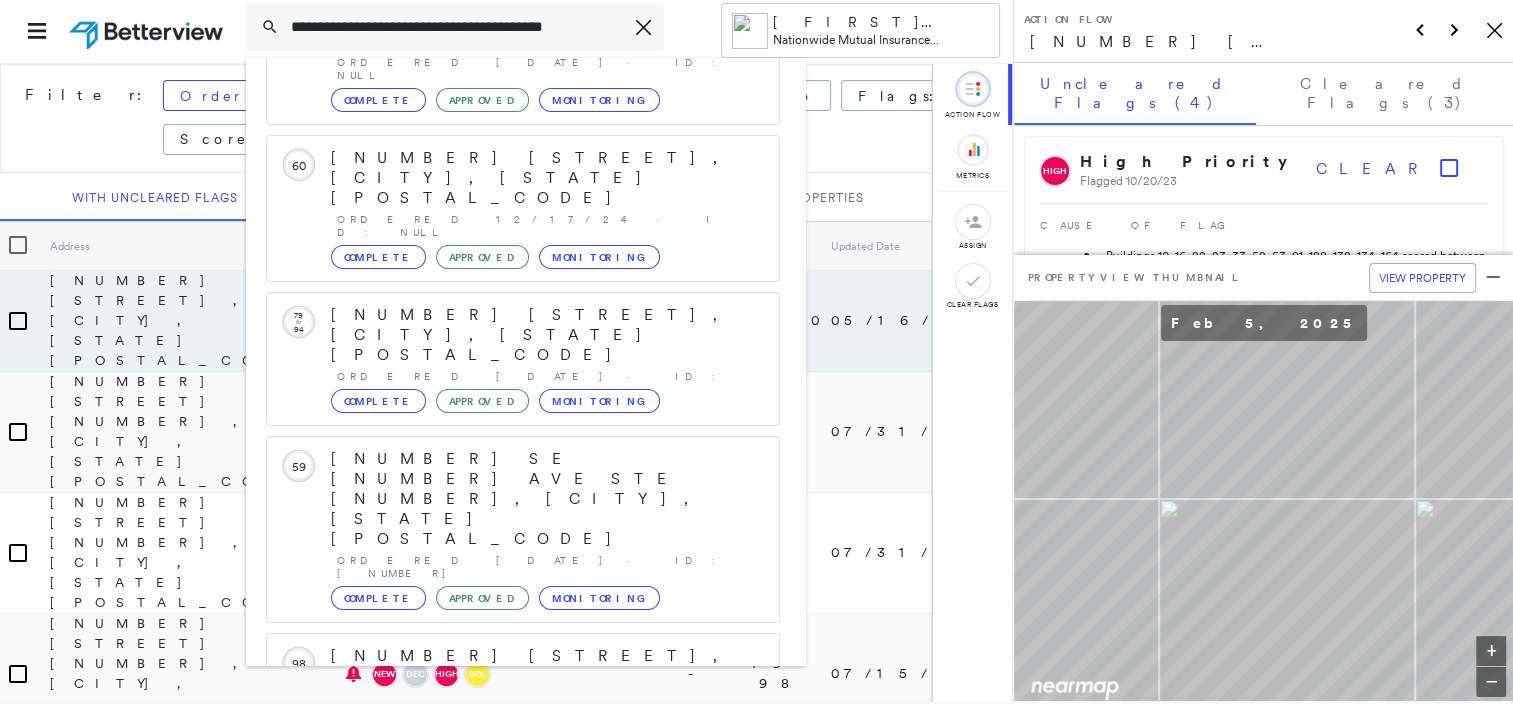 click 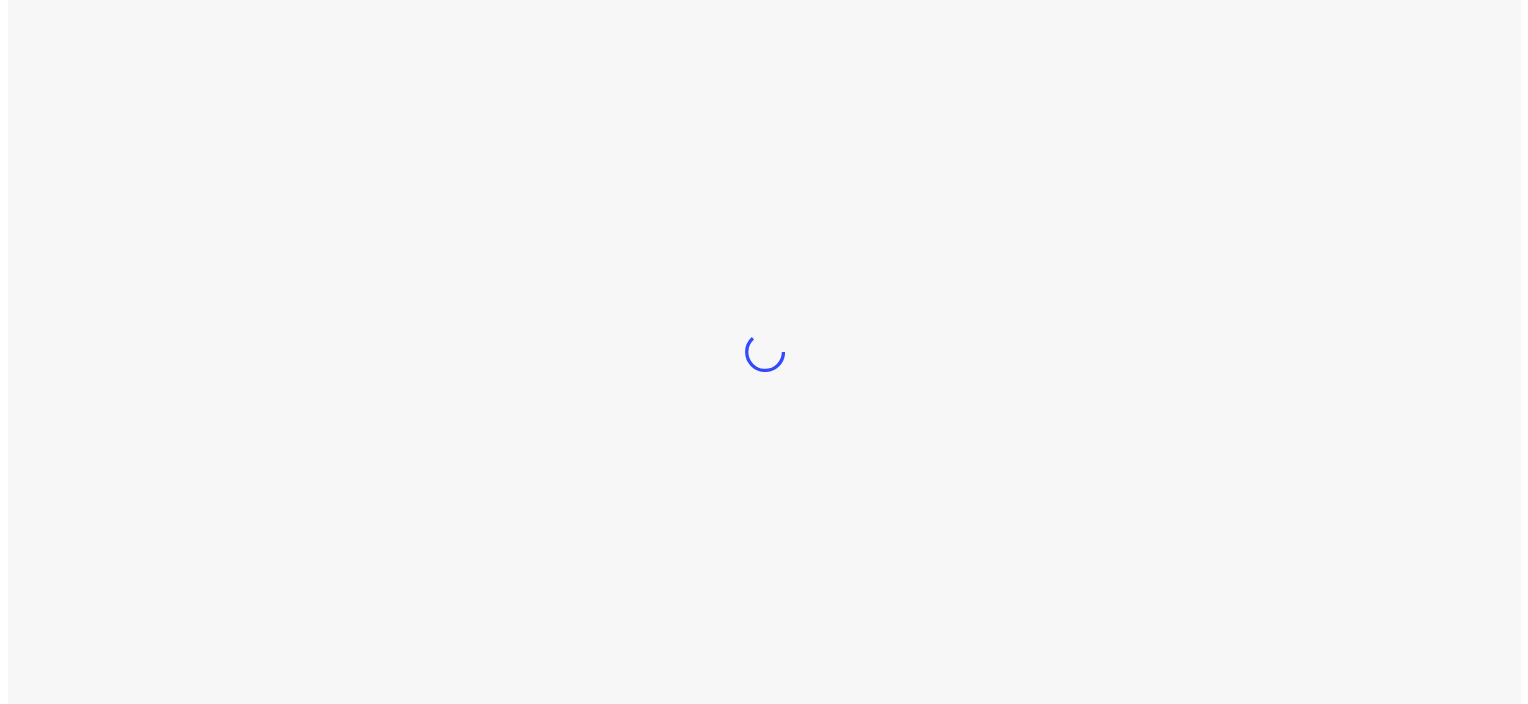 scroll, scrollTop: 0, scrollLeft: 0, axis: both 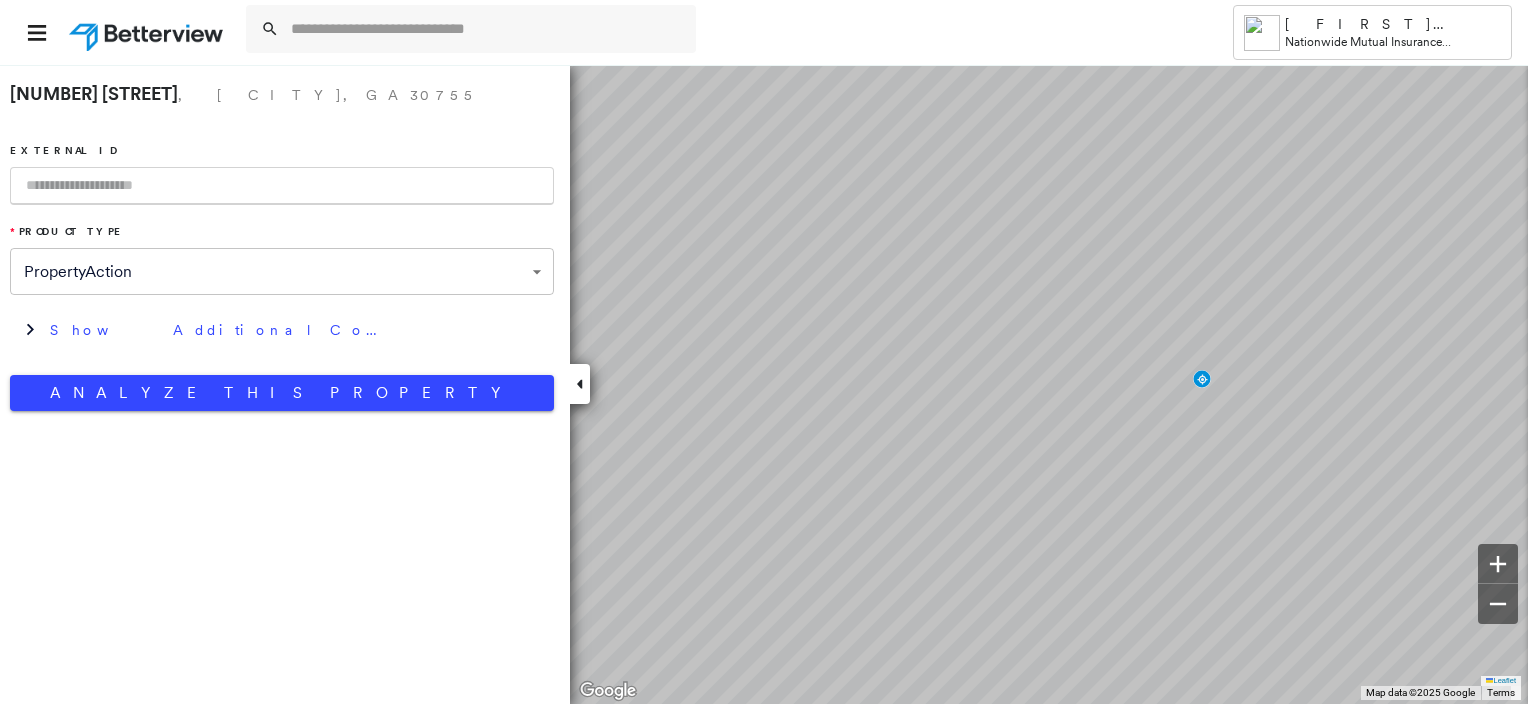 click at bounding box center (282, 186) 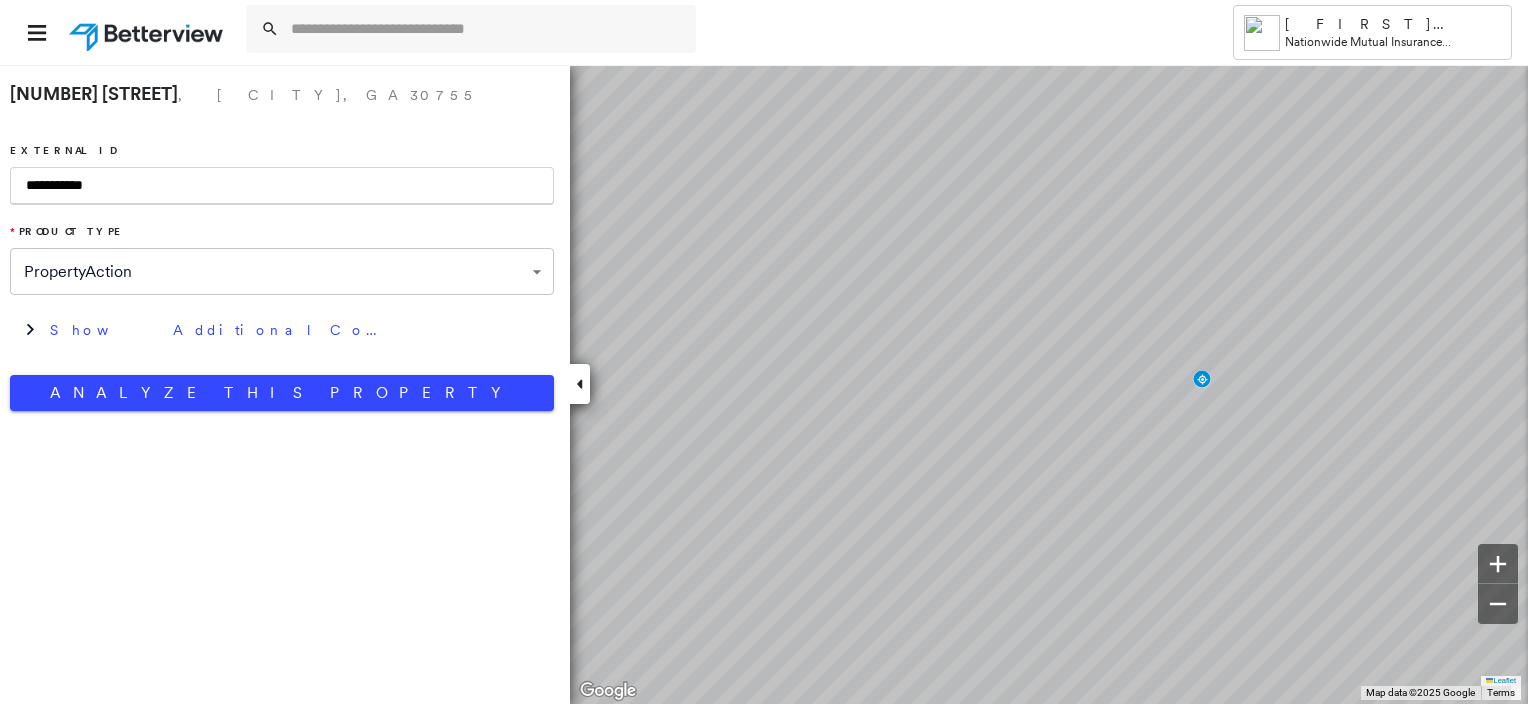 type on "**********" 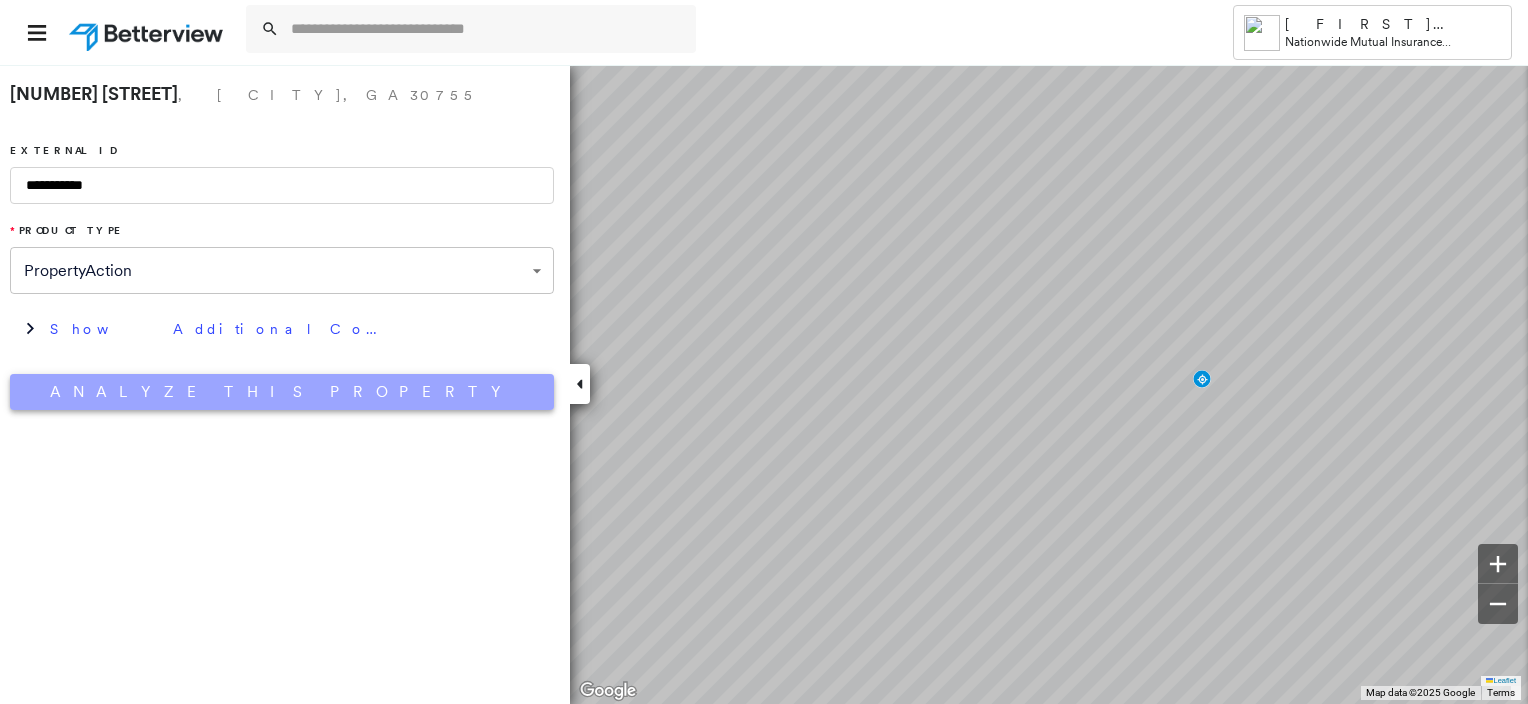 click on "Analyze This Property" at bounding box center (282, 392) 